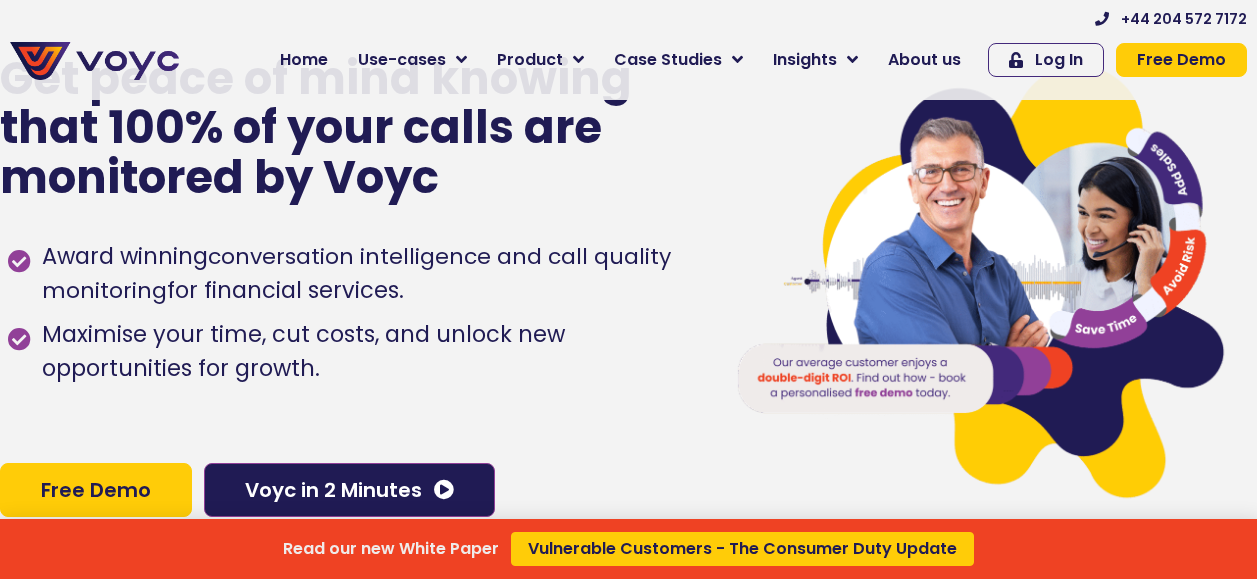 scroll, scrollTop: 0, scrollLeft: 0, axis: both 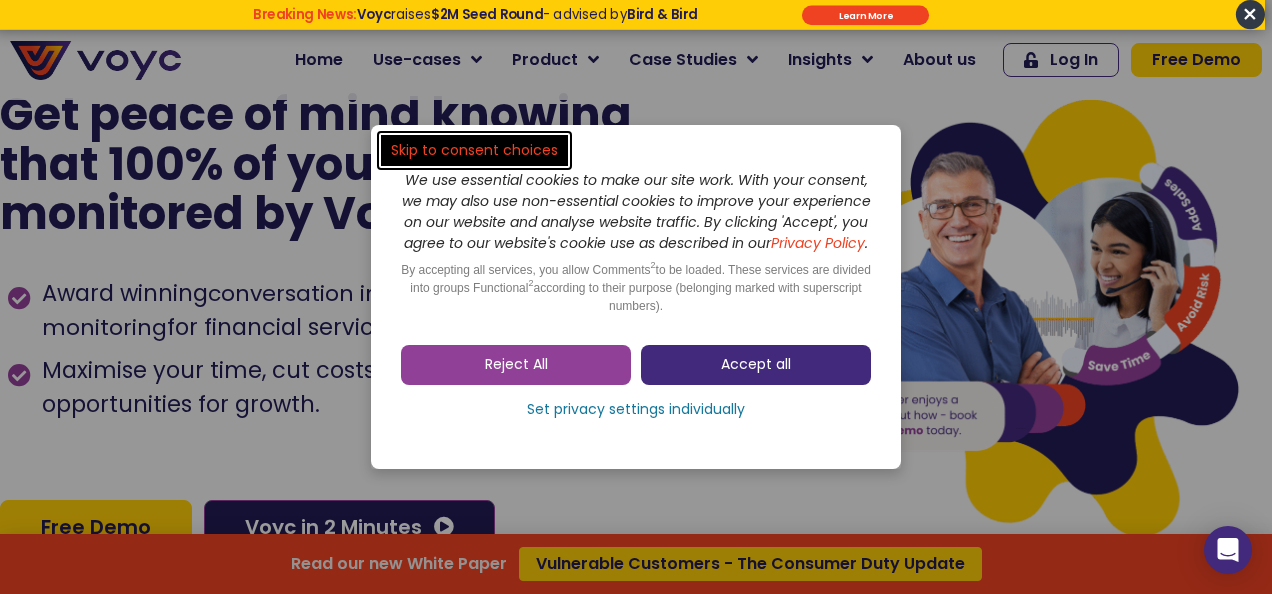 click on "Accept all" at bounding box center (756, 365) 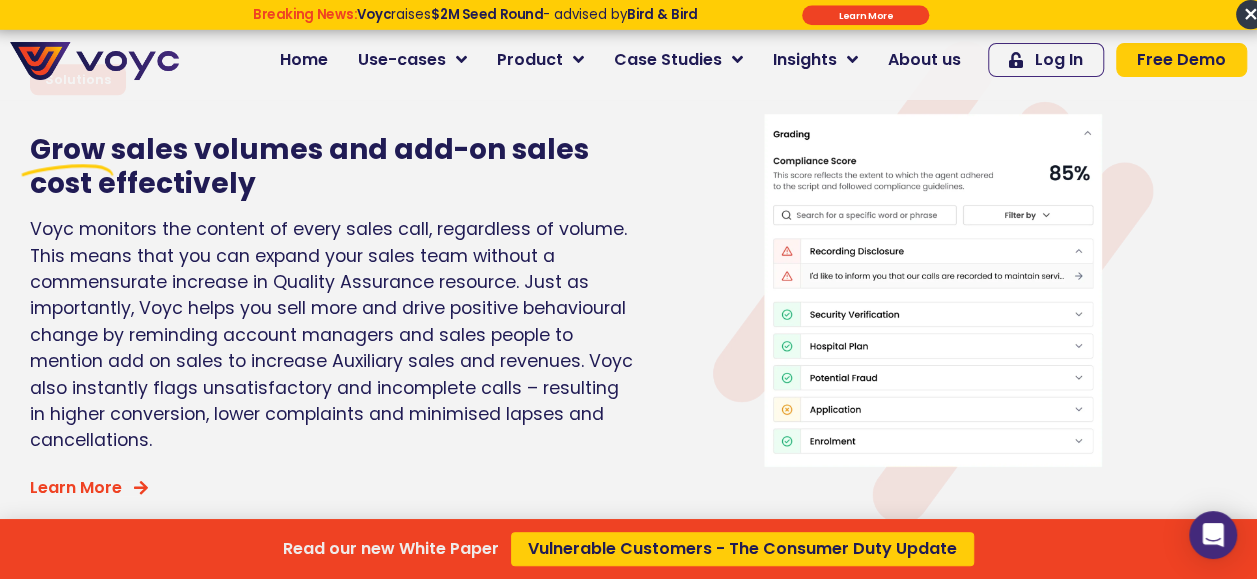 scroll, scrollTop: 4979, scrollLeft: 0, axis: vertical 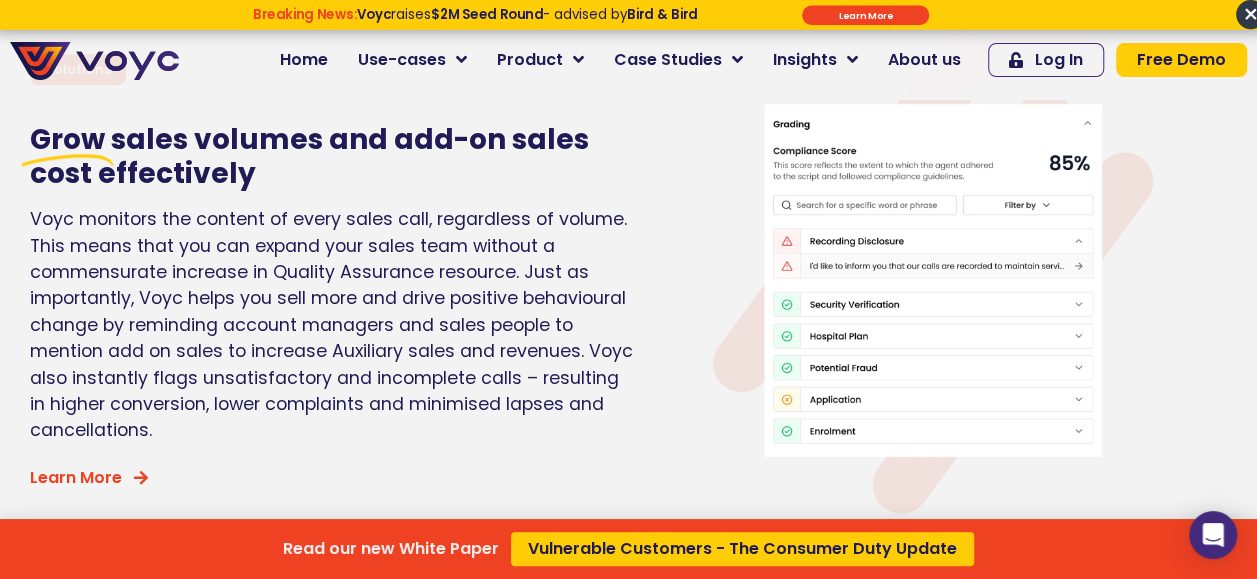 click on "Read our new White Paper
Vulnerable Customers - The Consumer Duty Update" at bounding box center [628, 289] 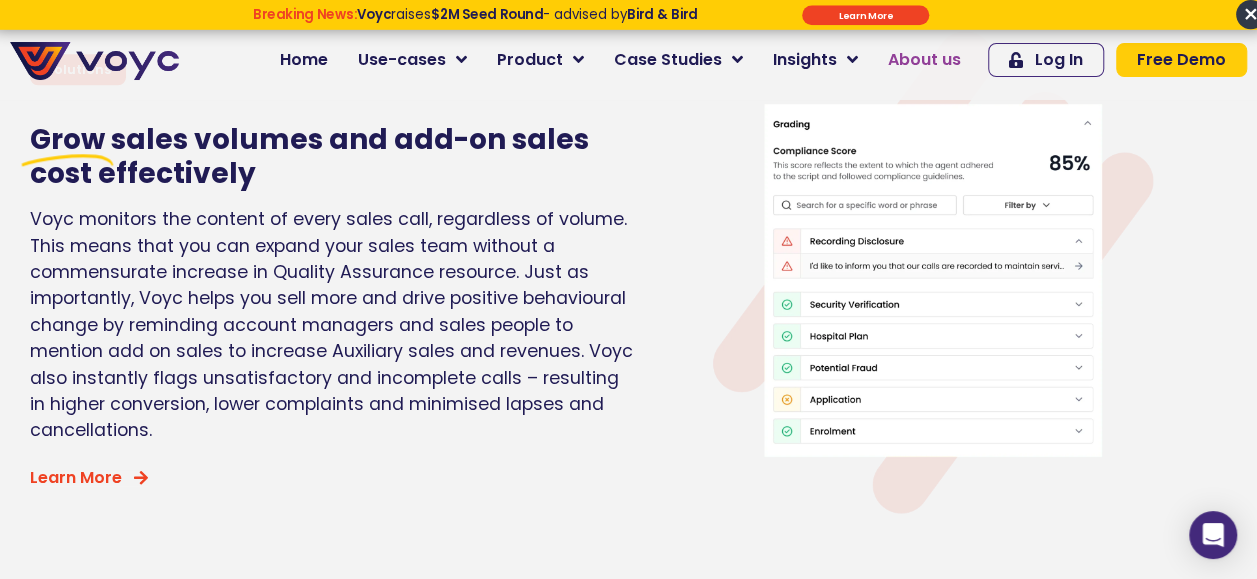 click on "About us" at bounding box center (924, 60) 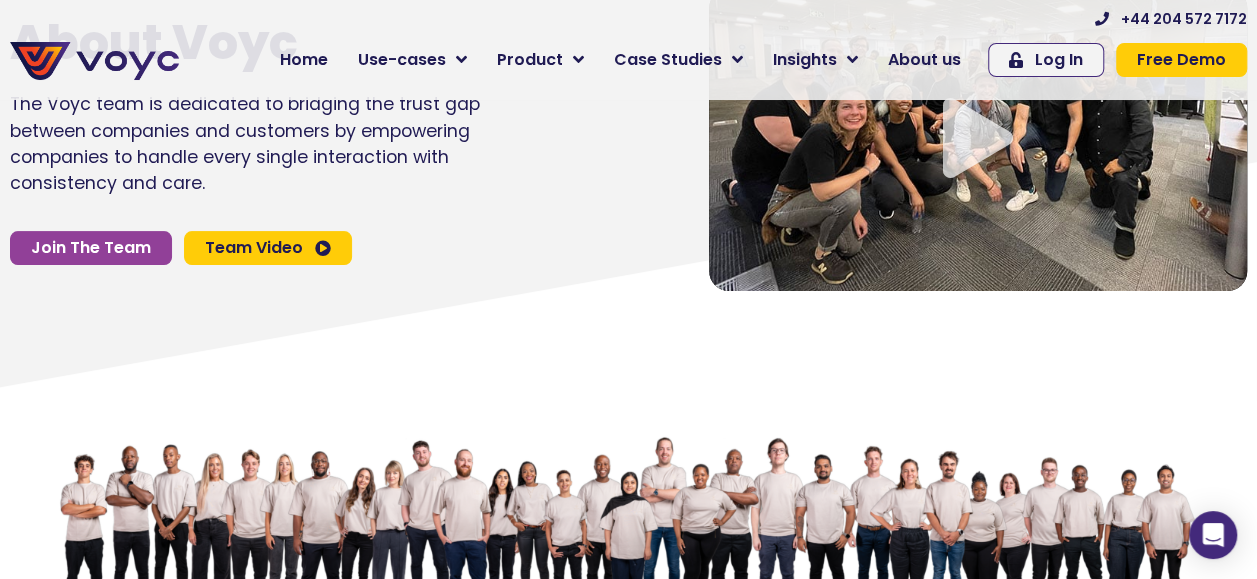 scroll, scrollTop: 0, scrollLeft: 0, axis: both 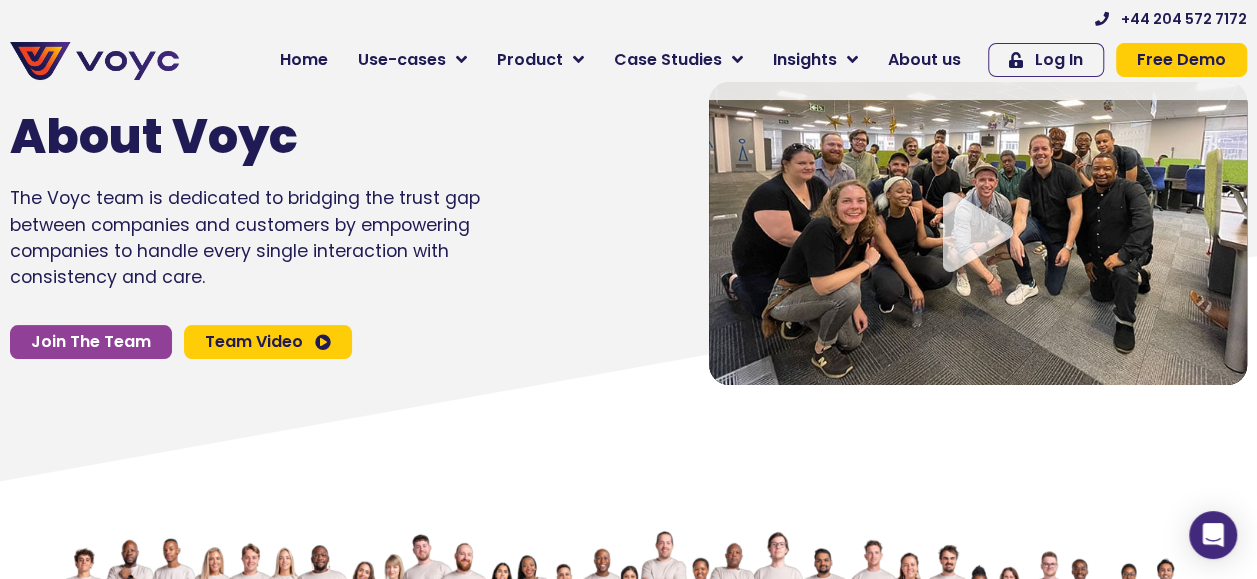 click at bounding box center (978, 232) 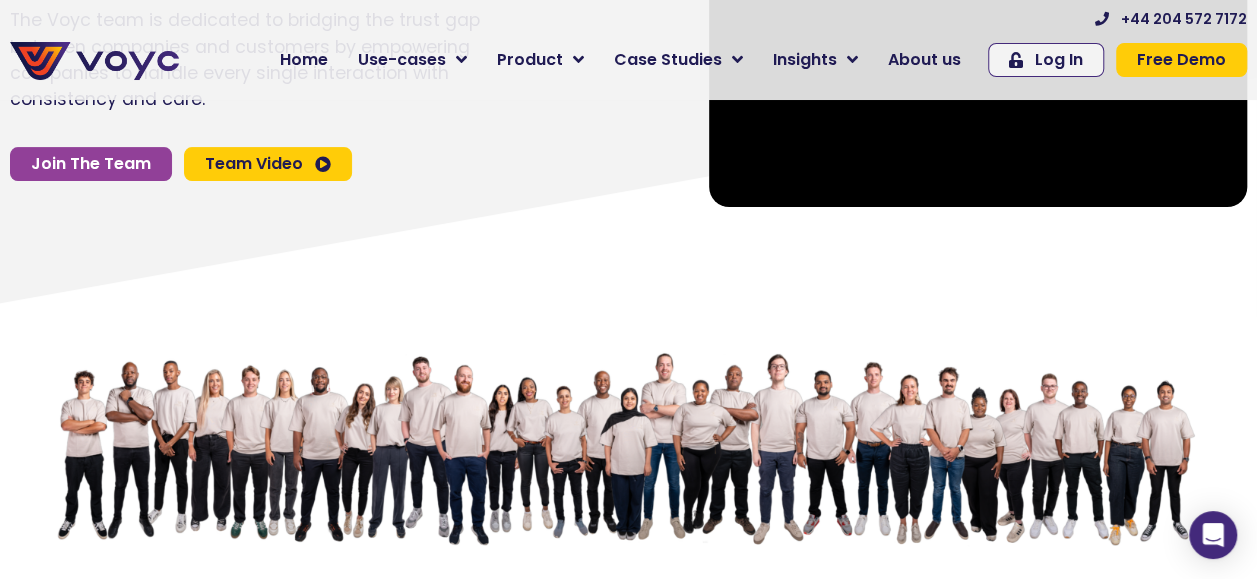 scroll, scrollTop: 244, scrollLeft: 0, axis: vertical 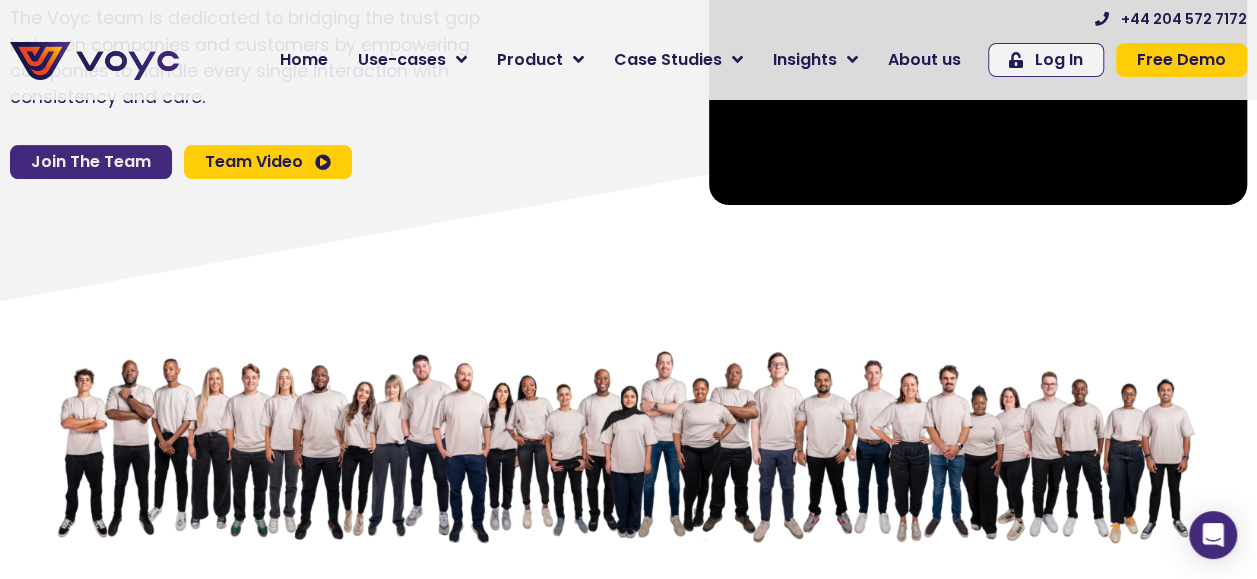 click on "Join The Team" at bounding box center [91, 162] 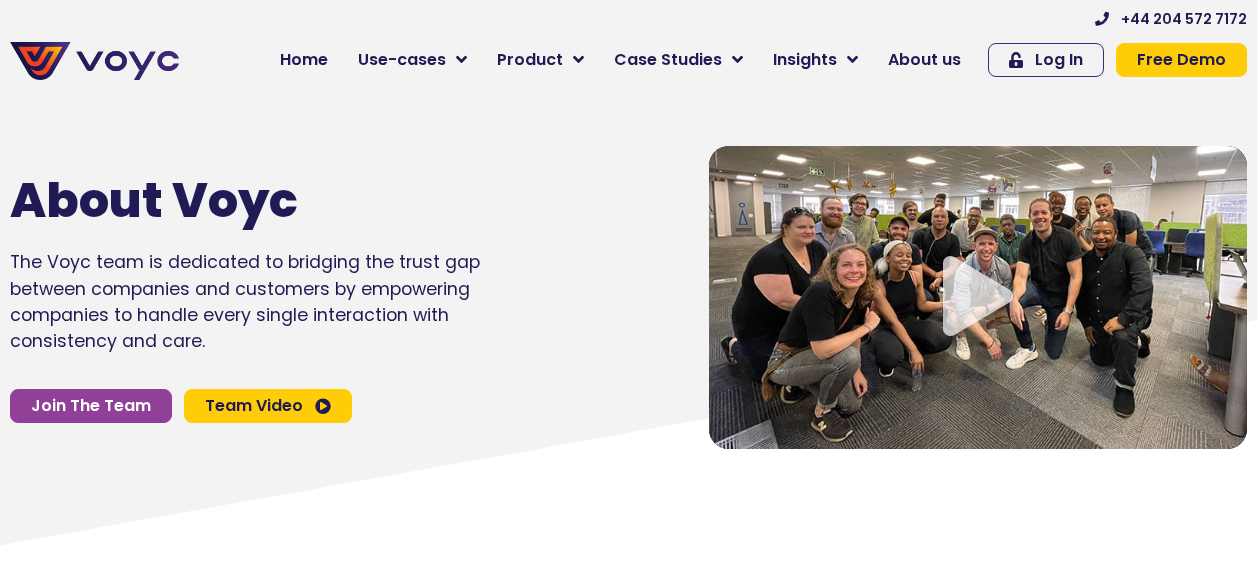 scroll, scrollTop: 526, scrollLeft: 0, axis: vertical 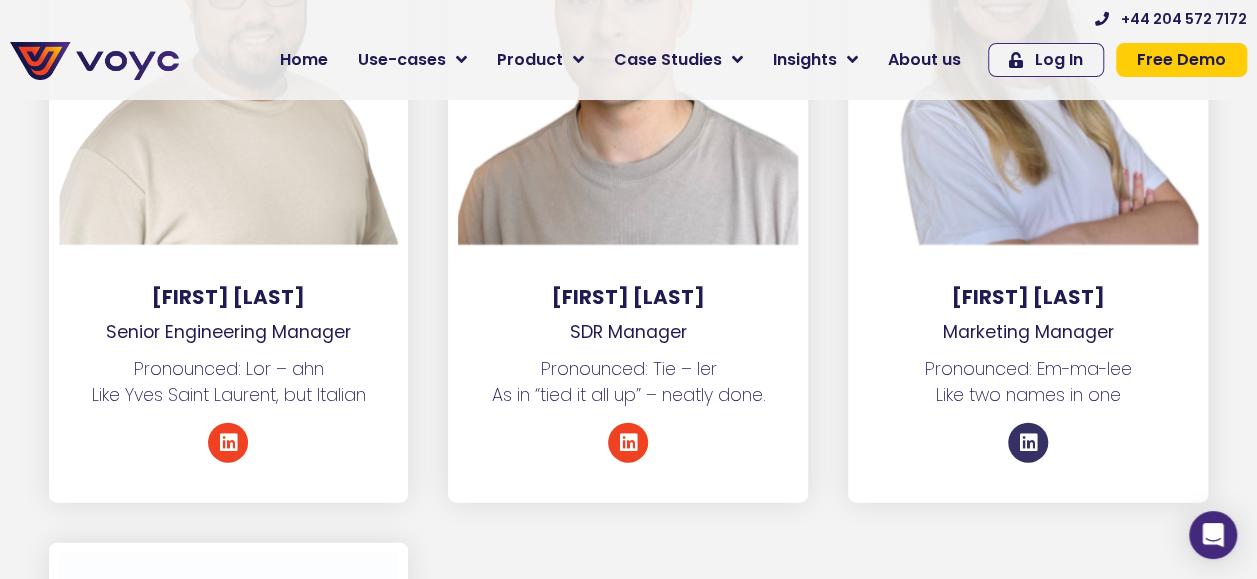 click at bounding box center [1028, 443] 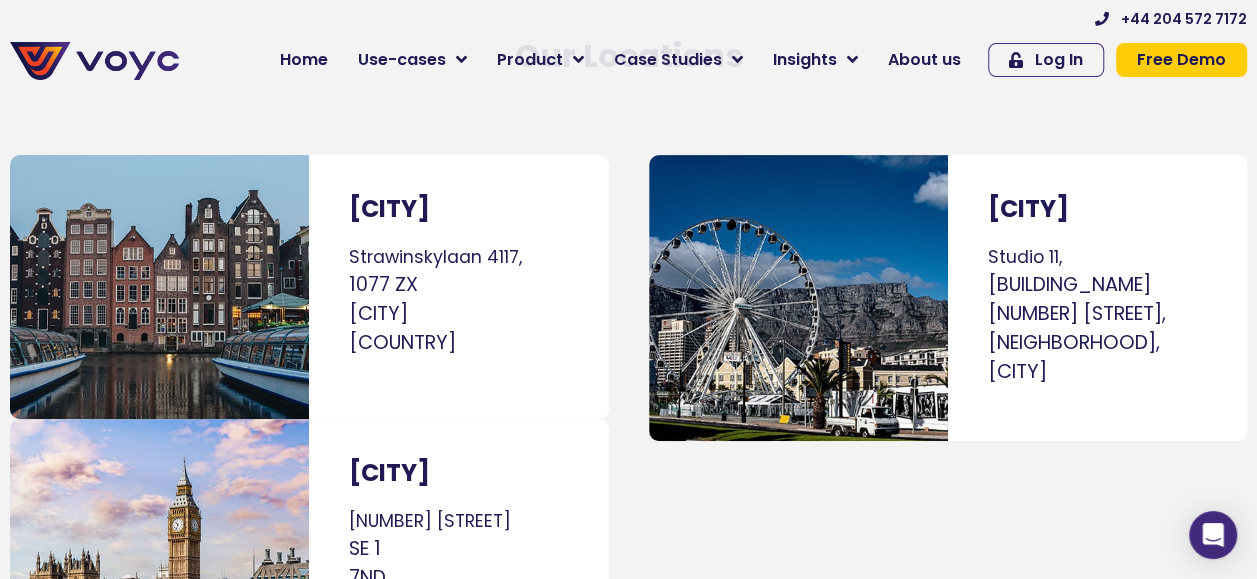 scroll, scrollTop: 11468, scrollLeft: 0, axis: vertical 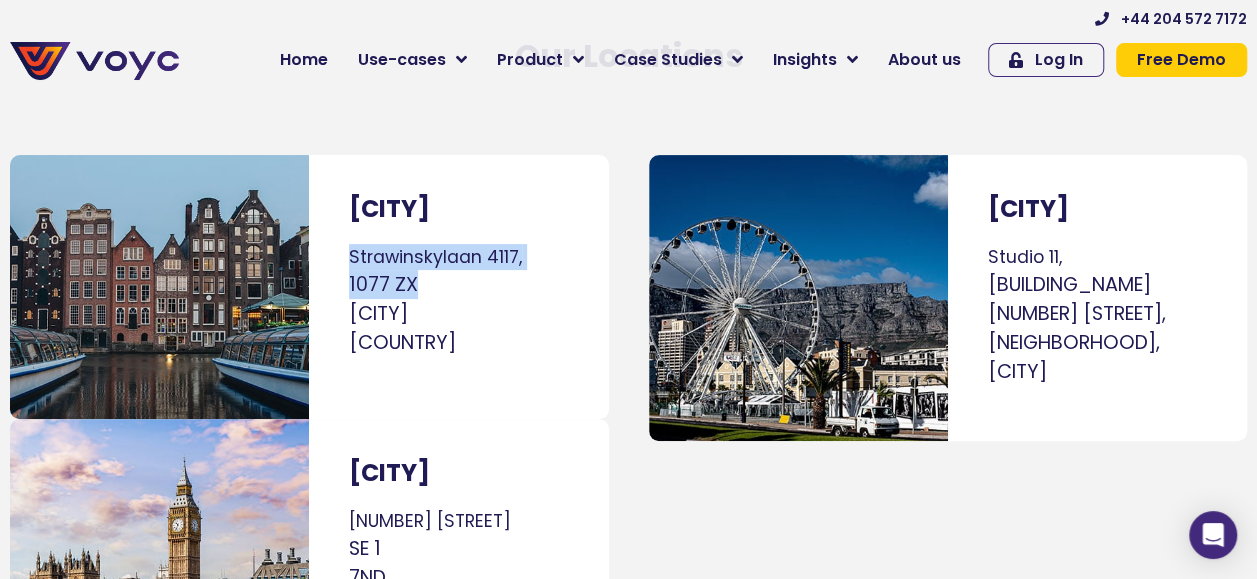 drag, startPoint x: 352, startPoint y: 254, endPoint x: 526, endPoint y: 279, distance: 175.7868 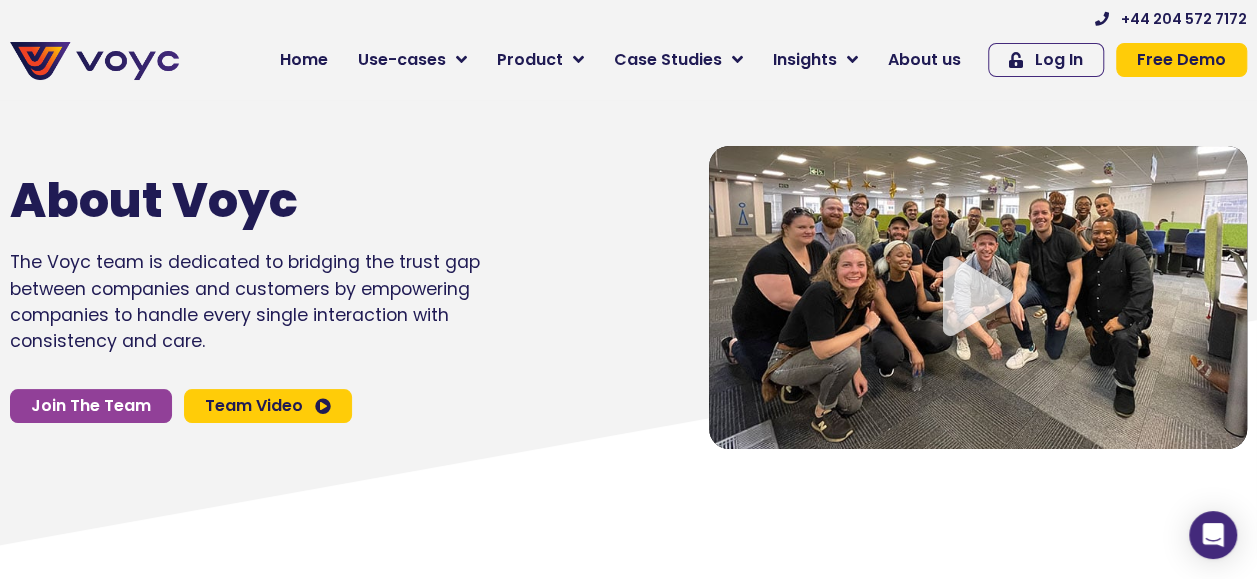 scroll, scrollTop: 0, scrollLeft: 12, axis: horizontal 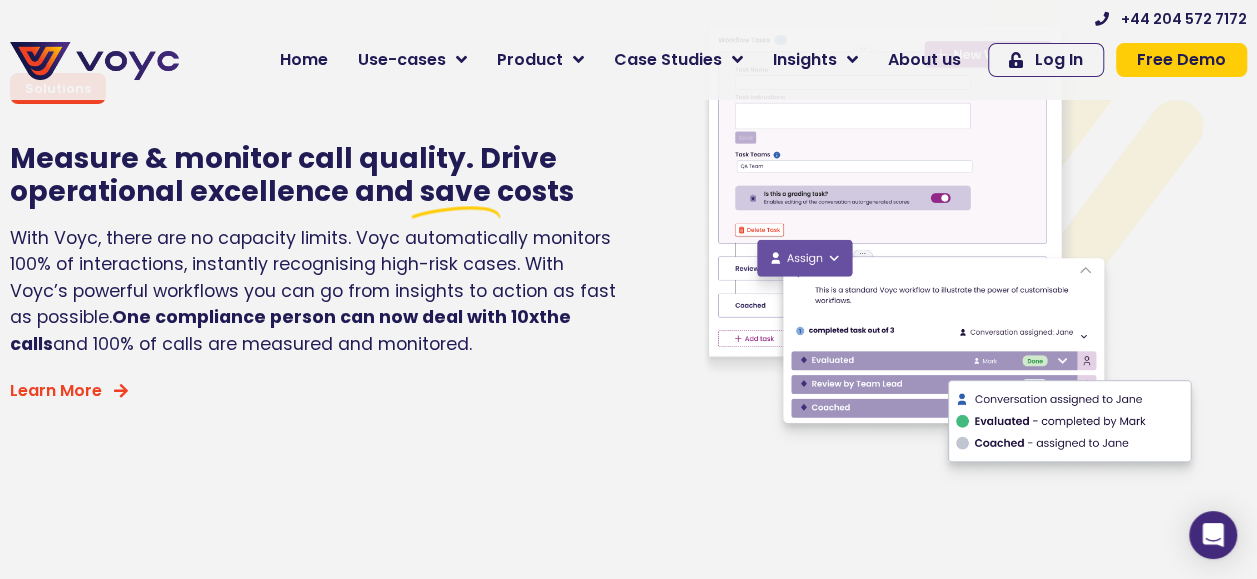 click at bounding box center (94, 61) 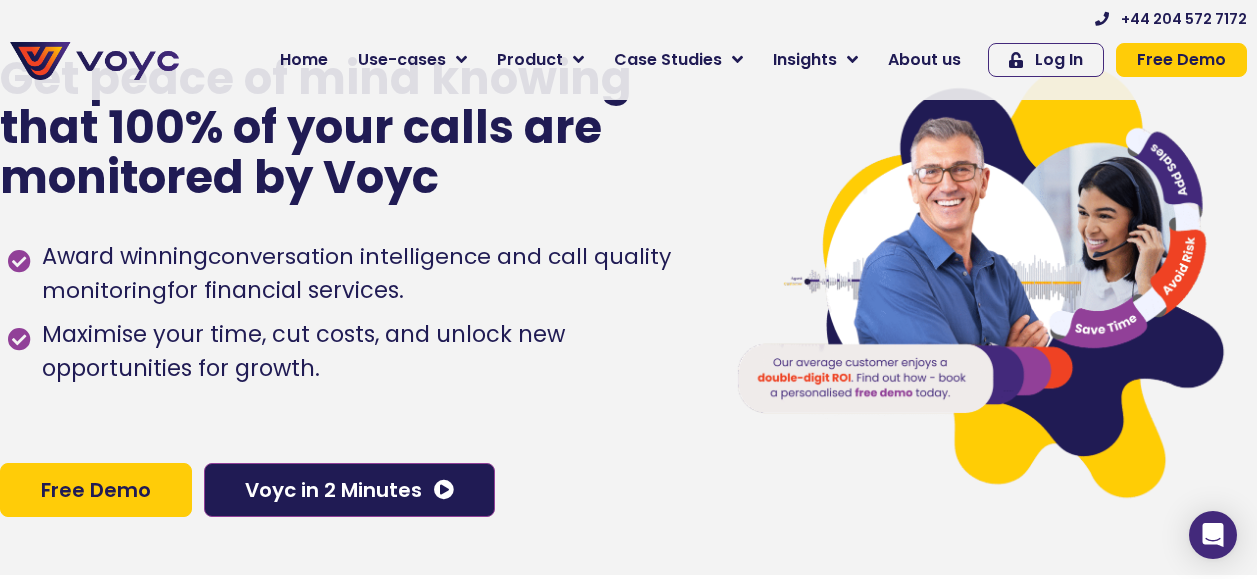 scroll, scrollTop: 0, scrollLeft: 0, axis: both 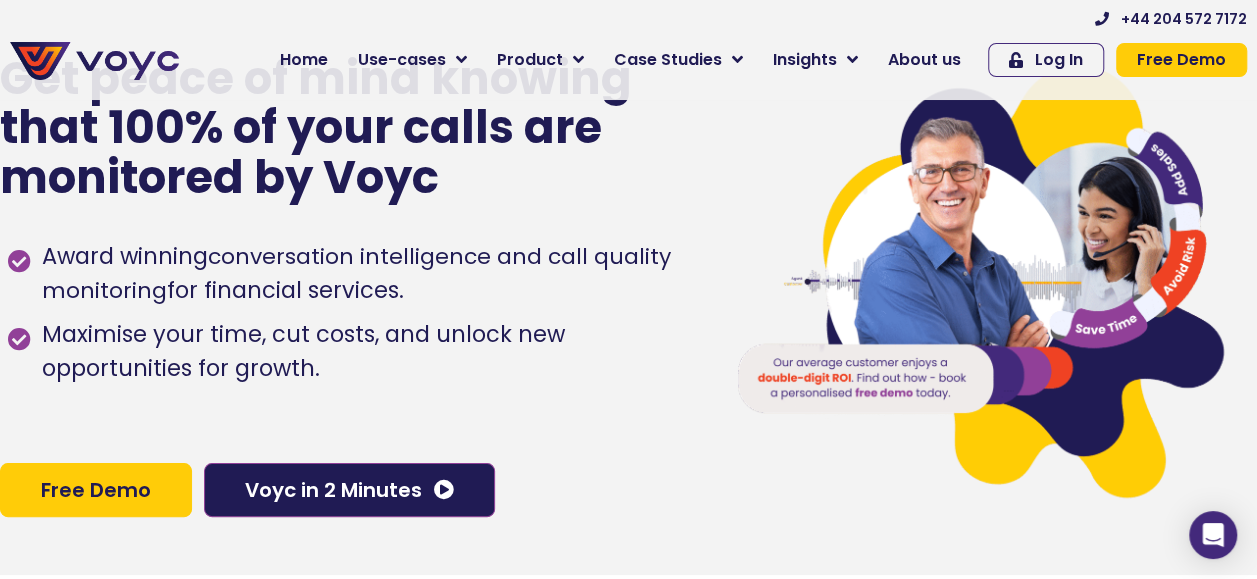 click at bounding box center [94, 61] 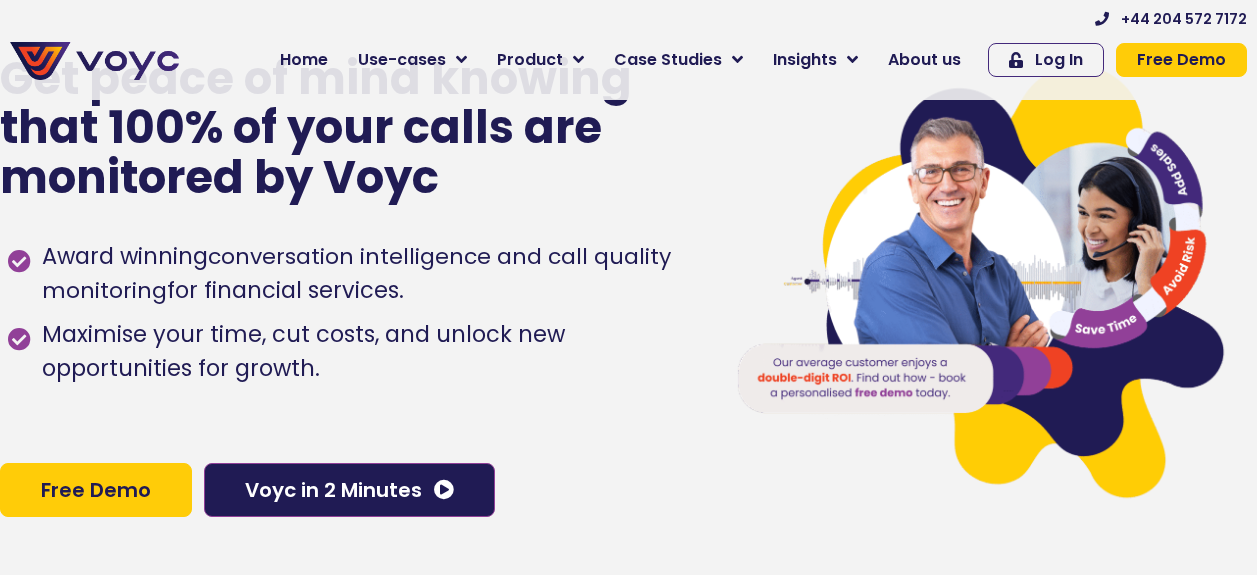 scroll, scrollTop: 844, scrollLeft: 0, axis: vertical 